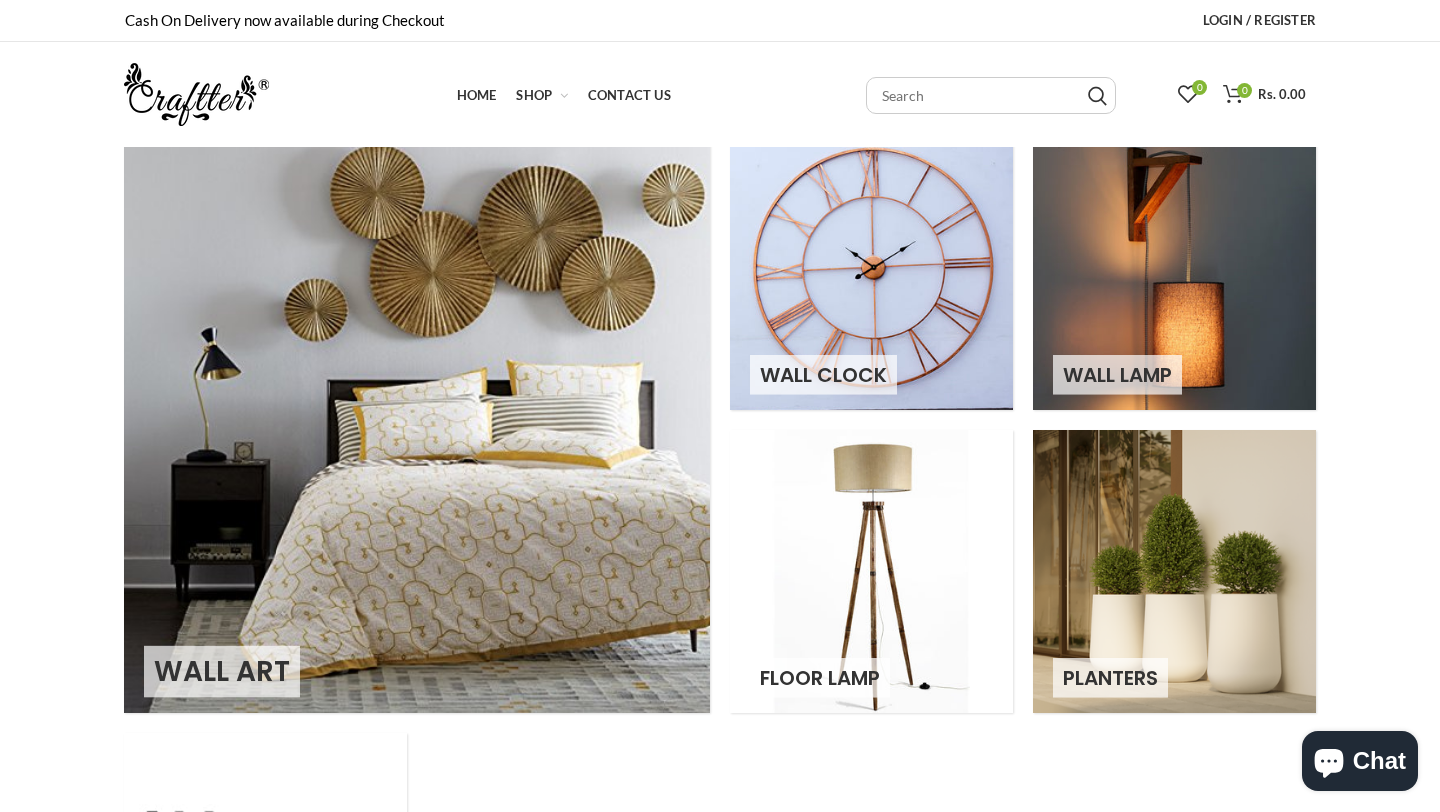 scroll, scrollTop: 0, scrollLeft: 0, axis: both 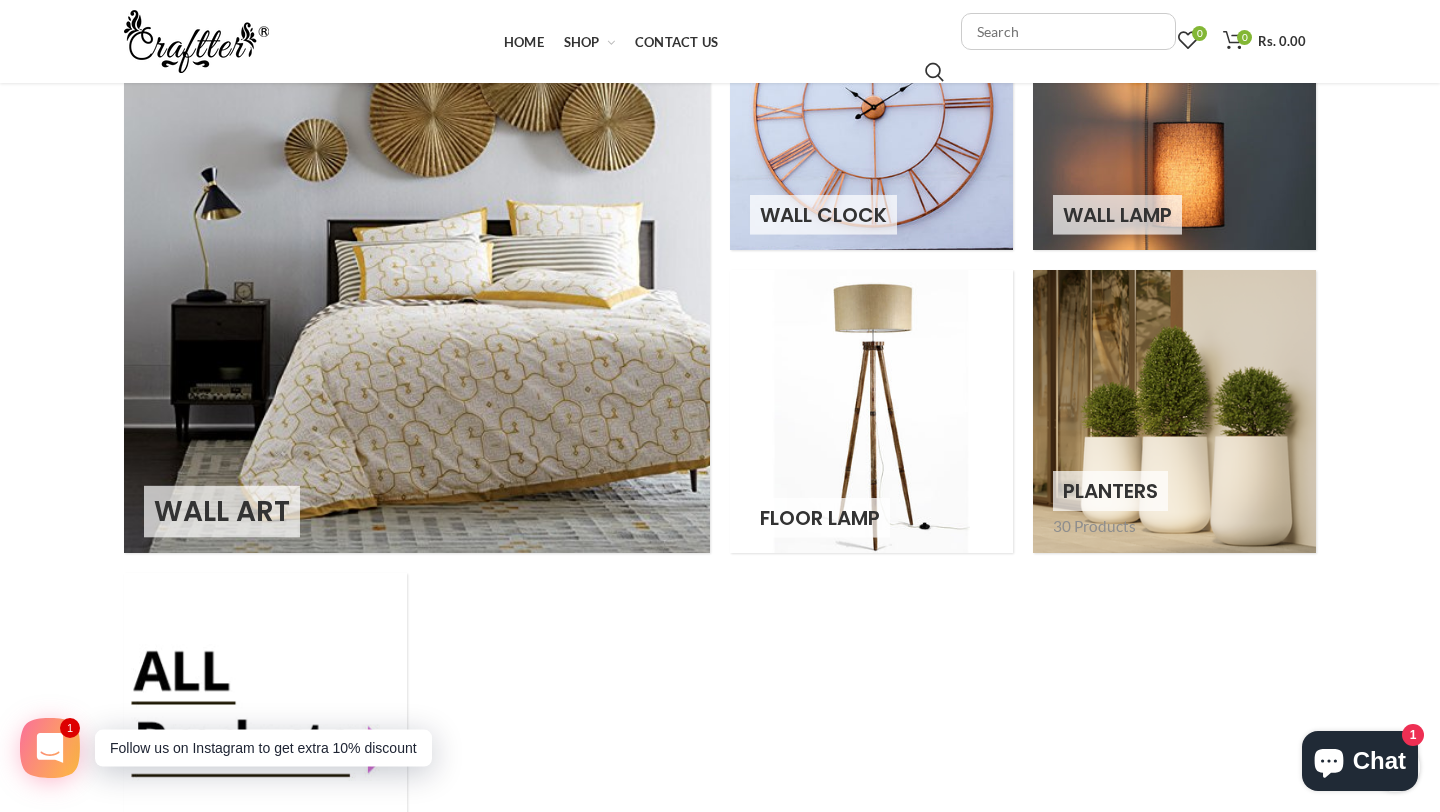 click at bounding box center [1174, 411] 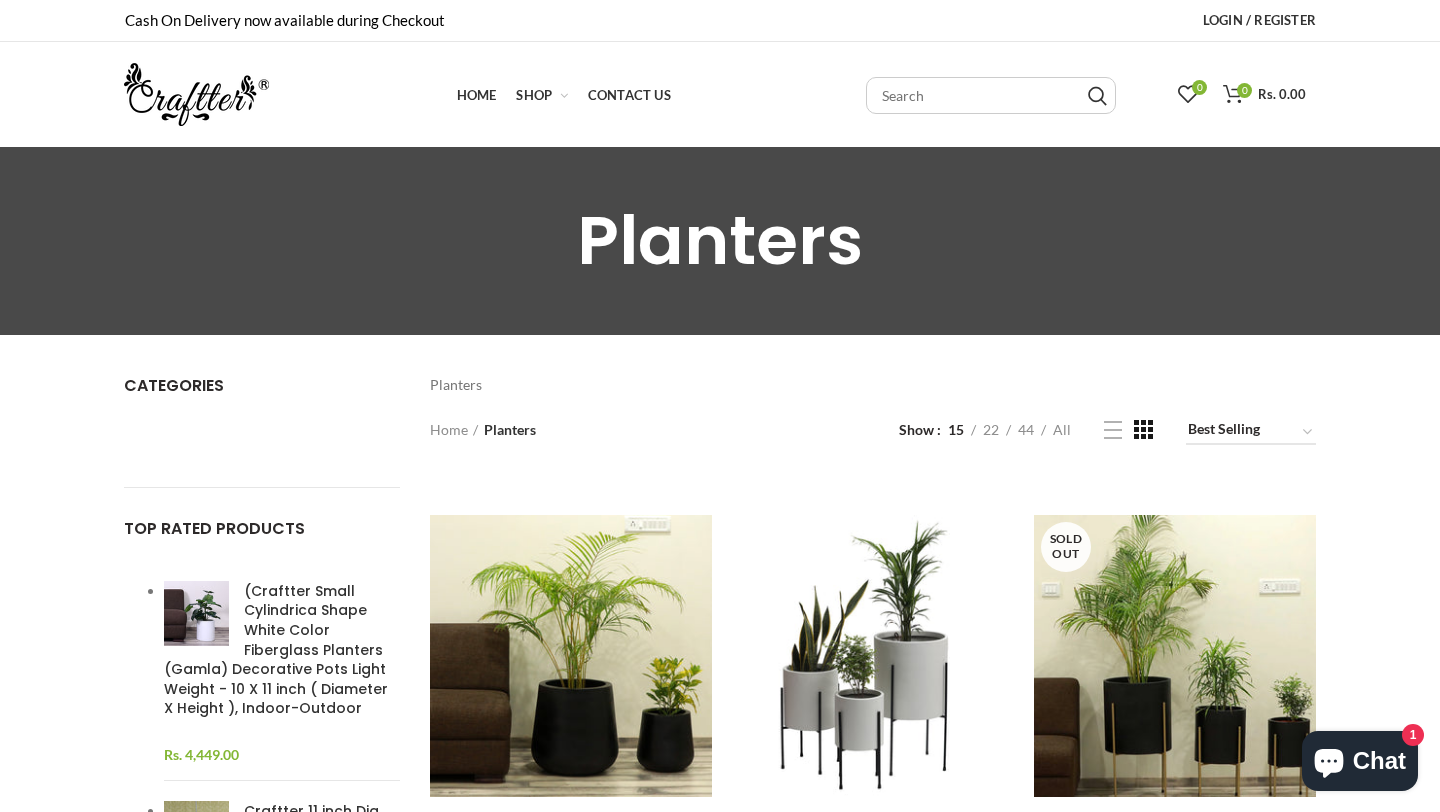 scroll, scrollTop: 0, scrollLeft: 0, axis: both 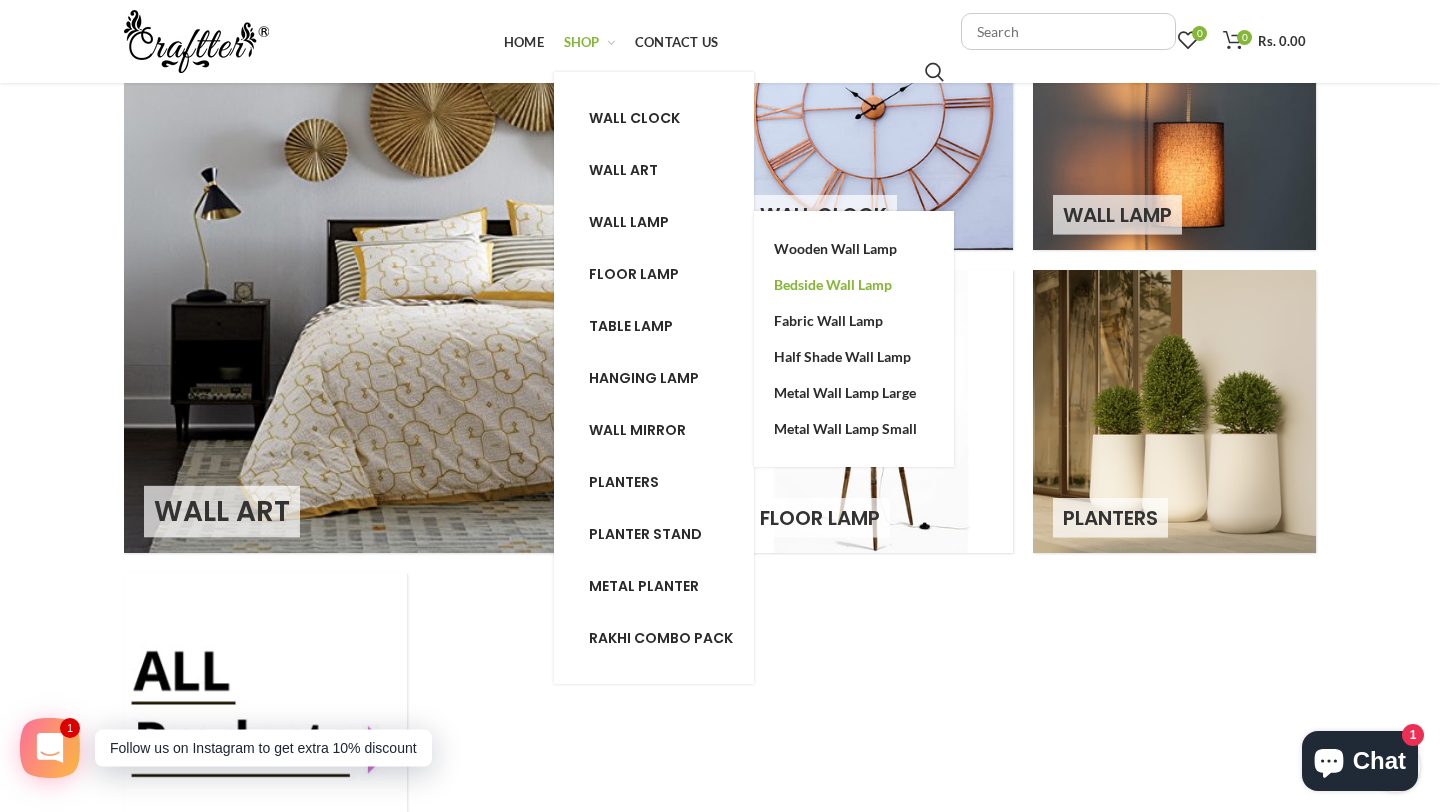 click on "Bedside Wall Lamp" at bounding box center [833, 284] 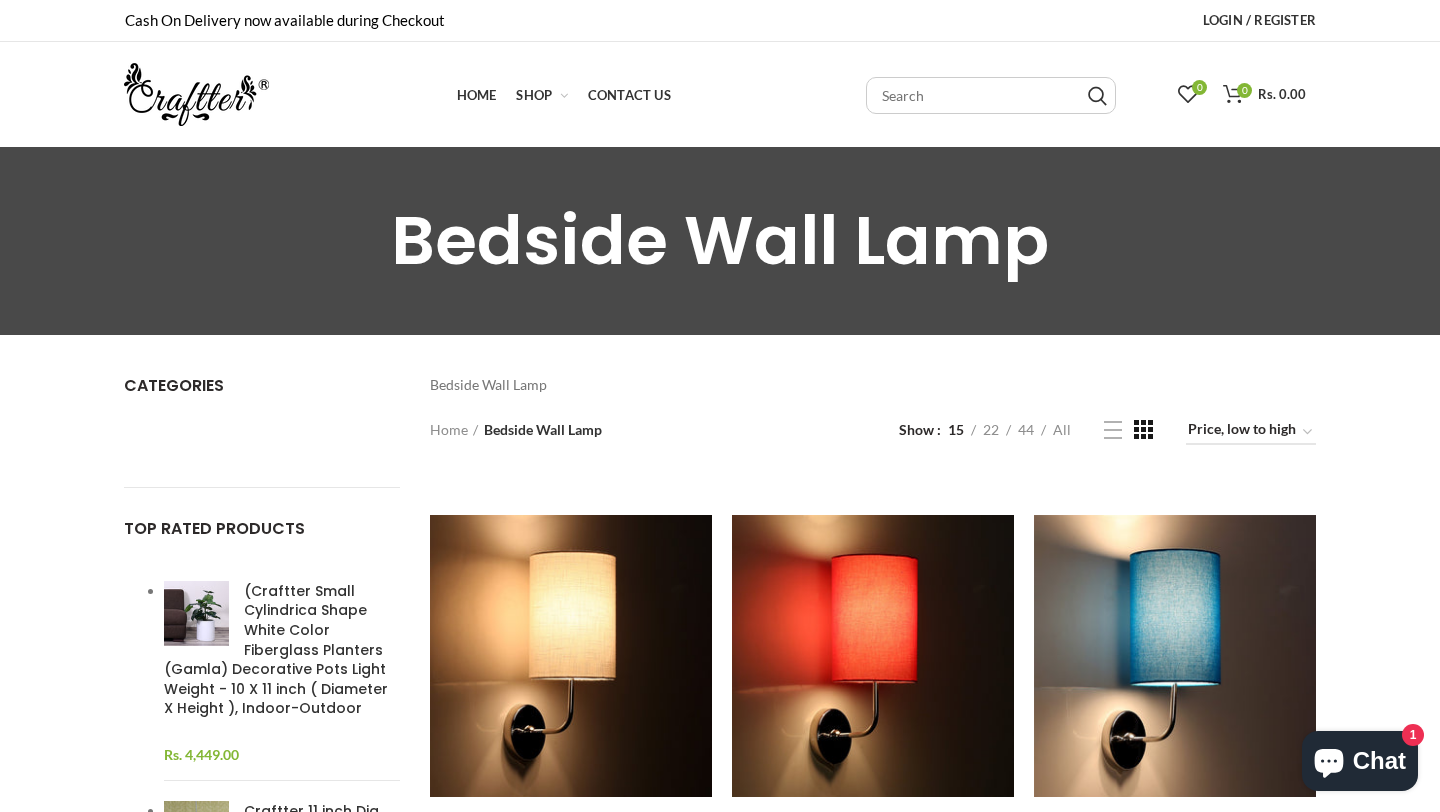scroll, scrollTop: 0, scrollLeft: 0, axis: both 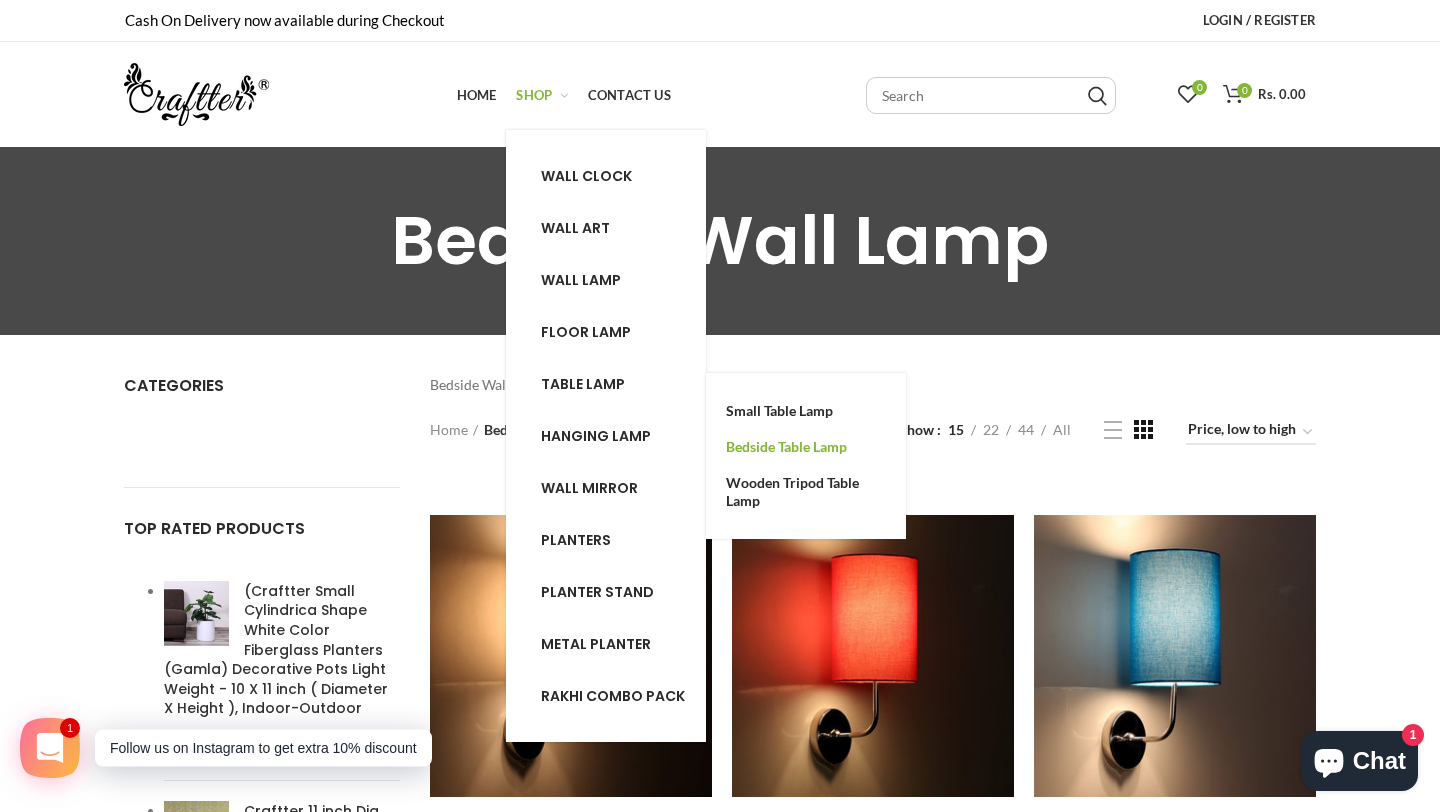 click on "Bedside Table Lamp" at bounding box center [786, 446] 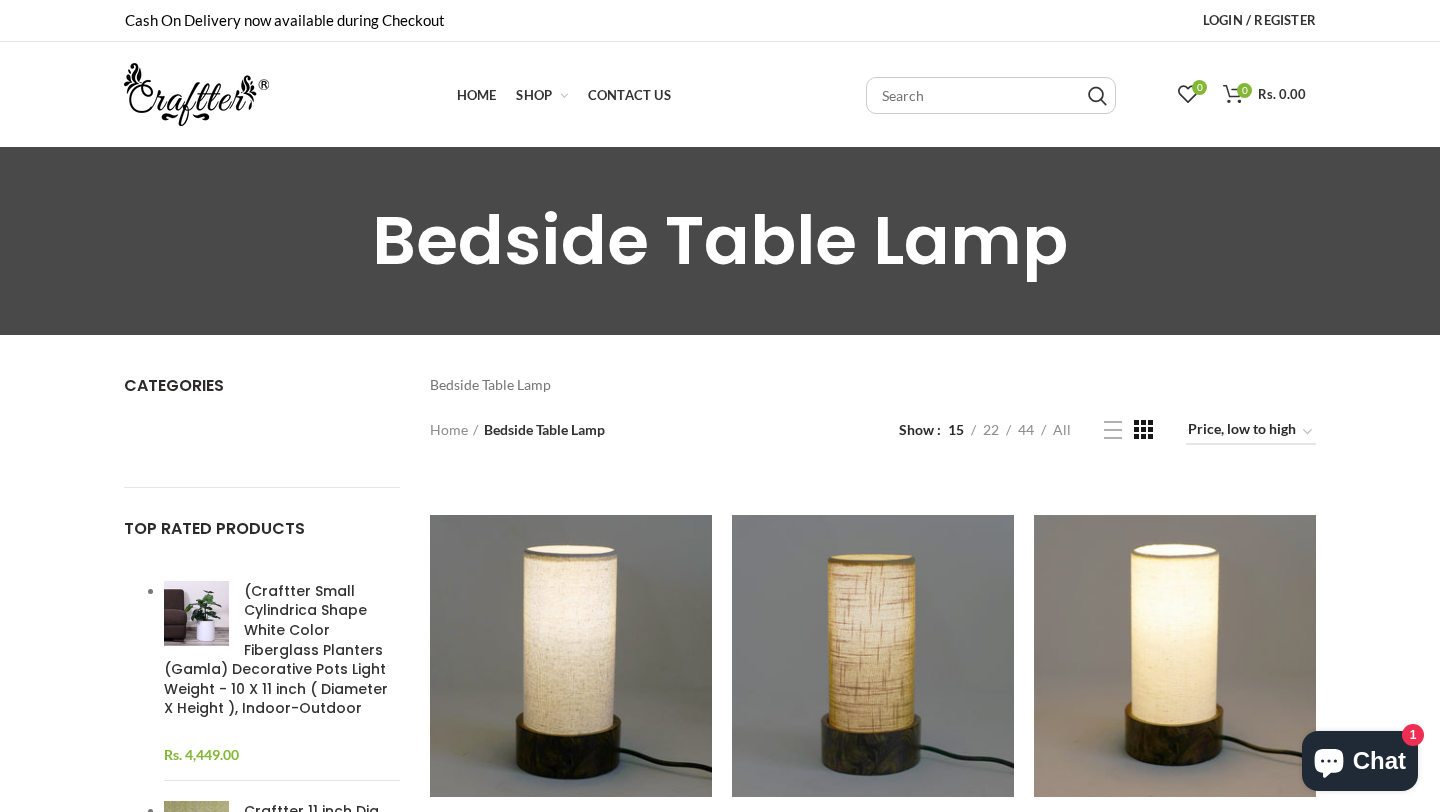 scroll, scrollTop: 0, scrollLeft: 0, axis: both 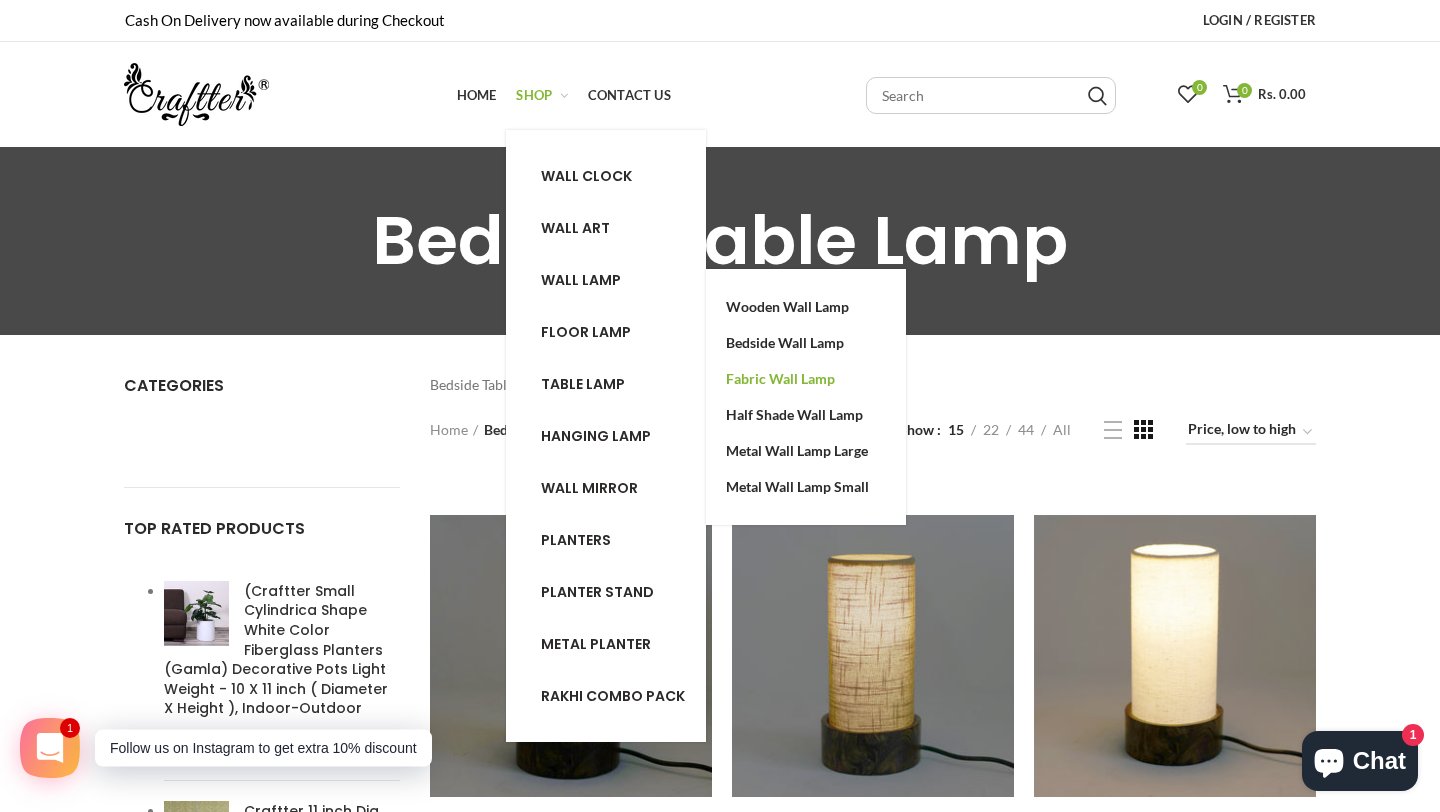 click on "Fabric Wall Lamp" at bounding box center (780, 378) 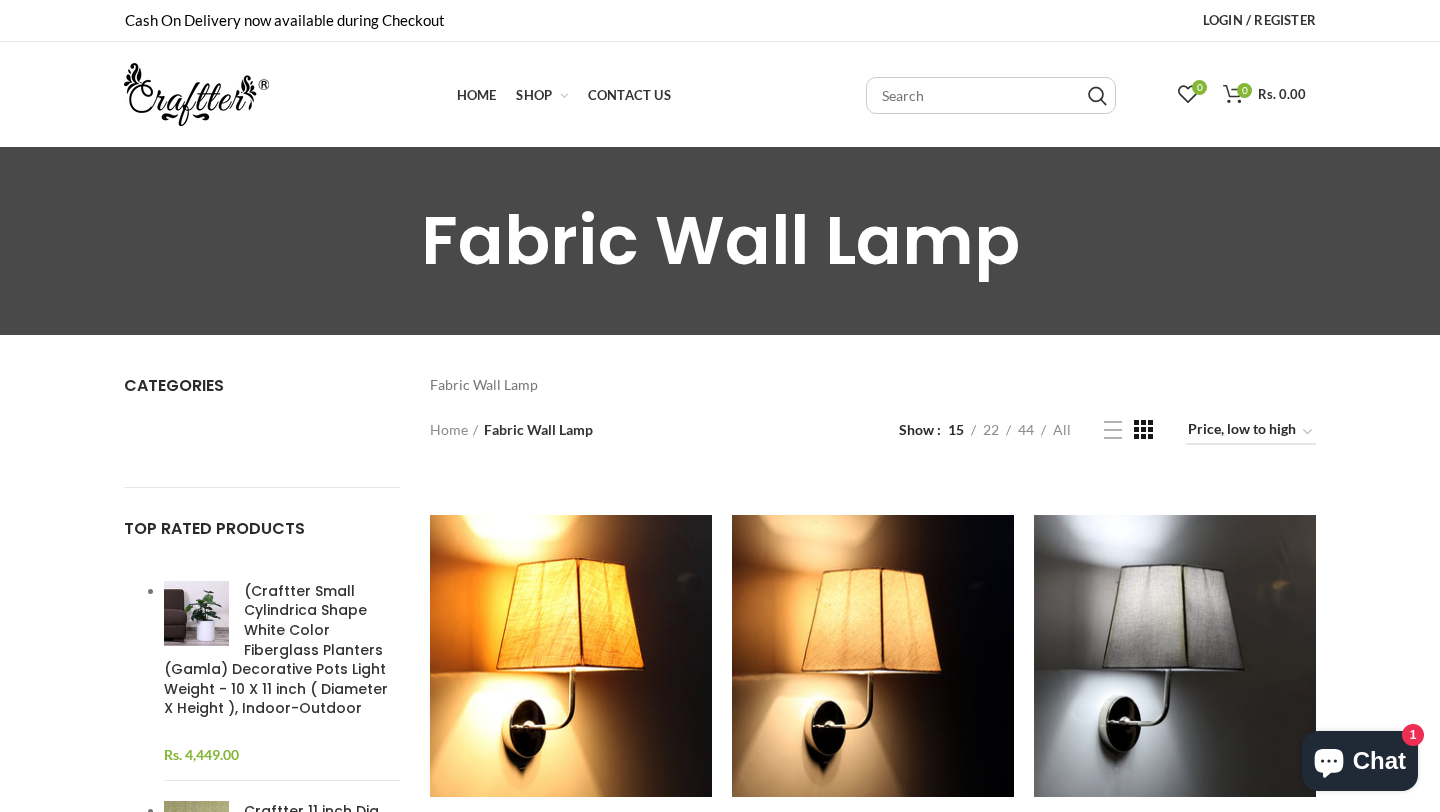 scroll, scrollTop: 0, scrollLeft: 0, axis: both 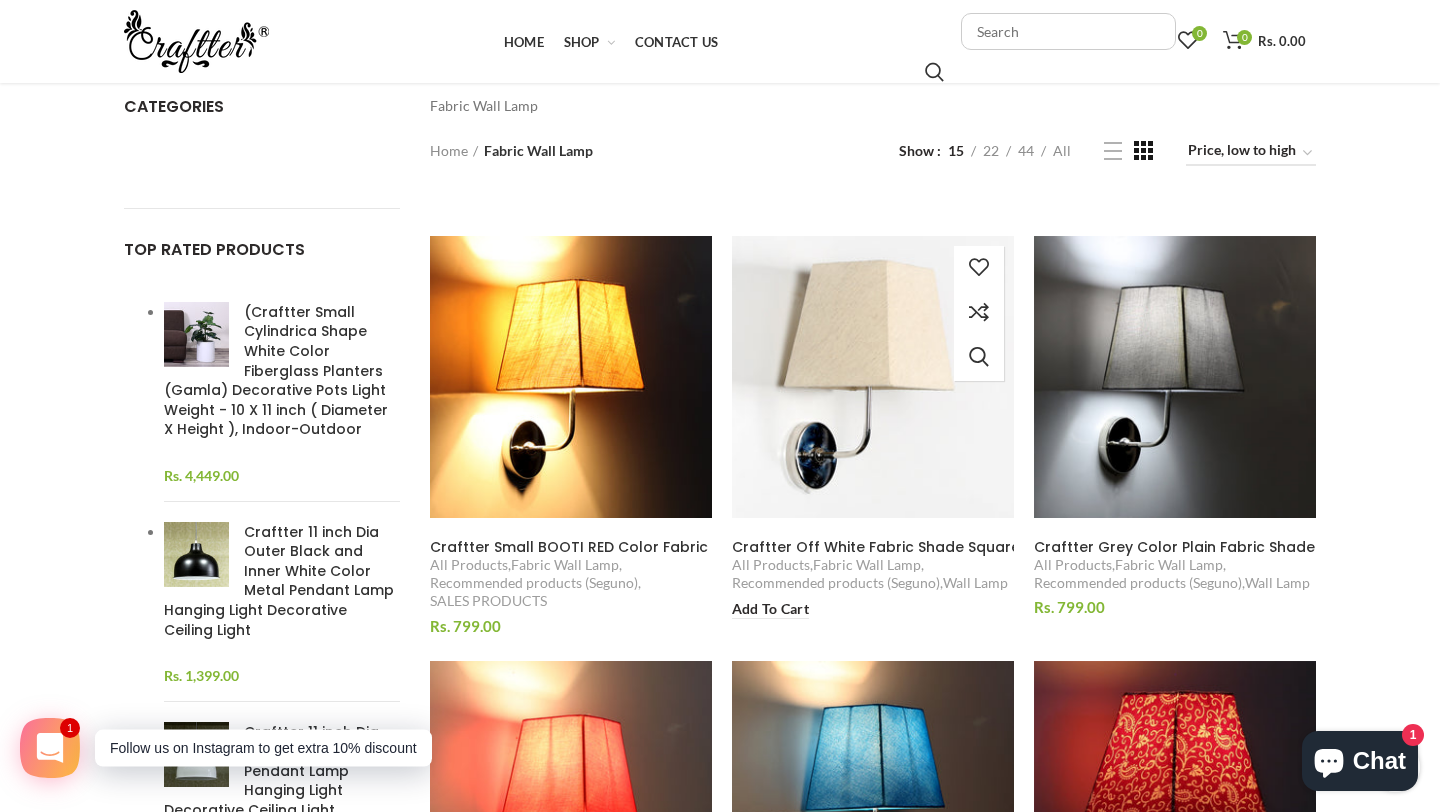 click at bounding box center (873, 377) 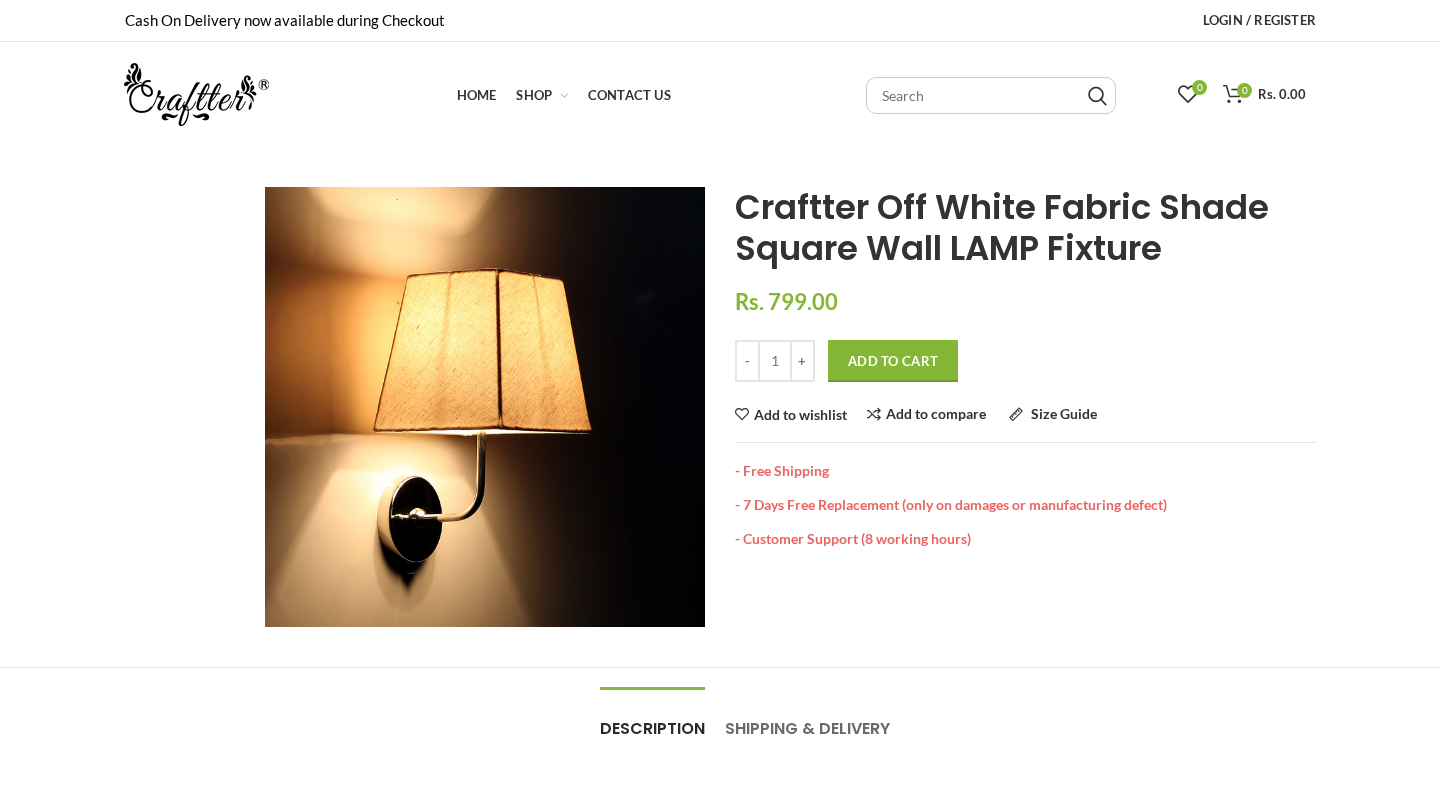 scroll, scrollTop: 0, scrollLeft: 0, axis: both 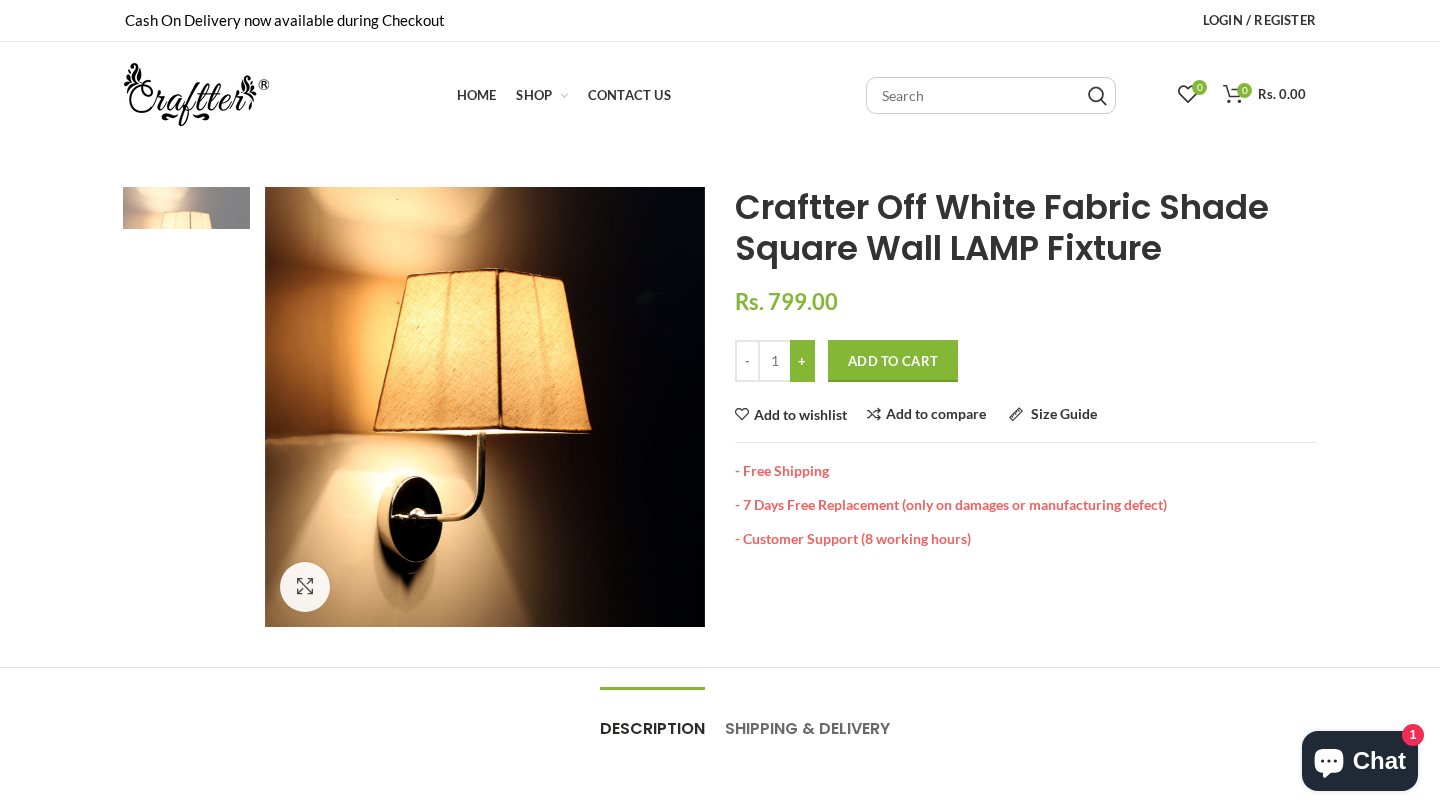 click on "+" at bounding box center [802, 361] 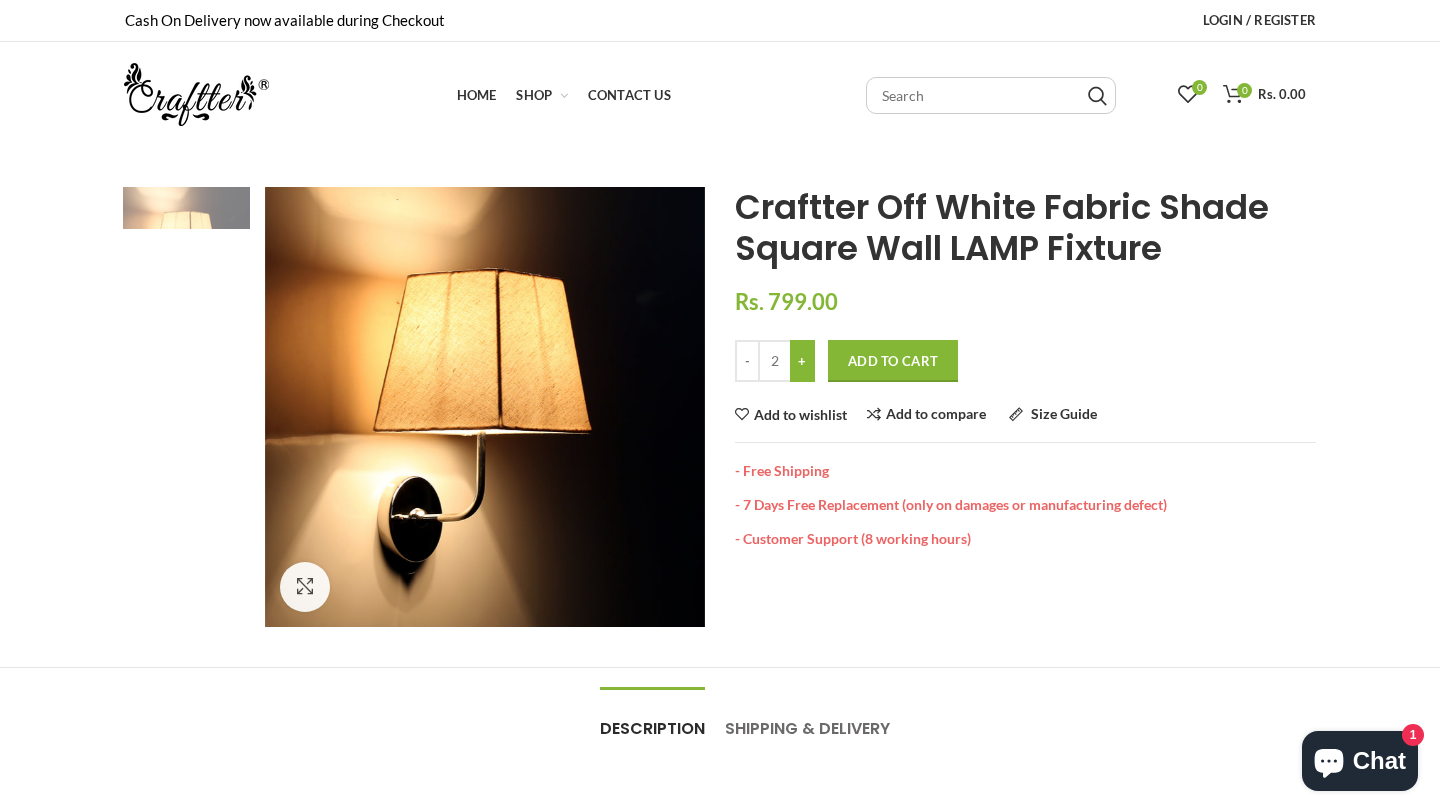 click on "+" at bounding box center (802, 361) 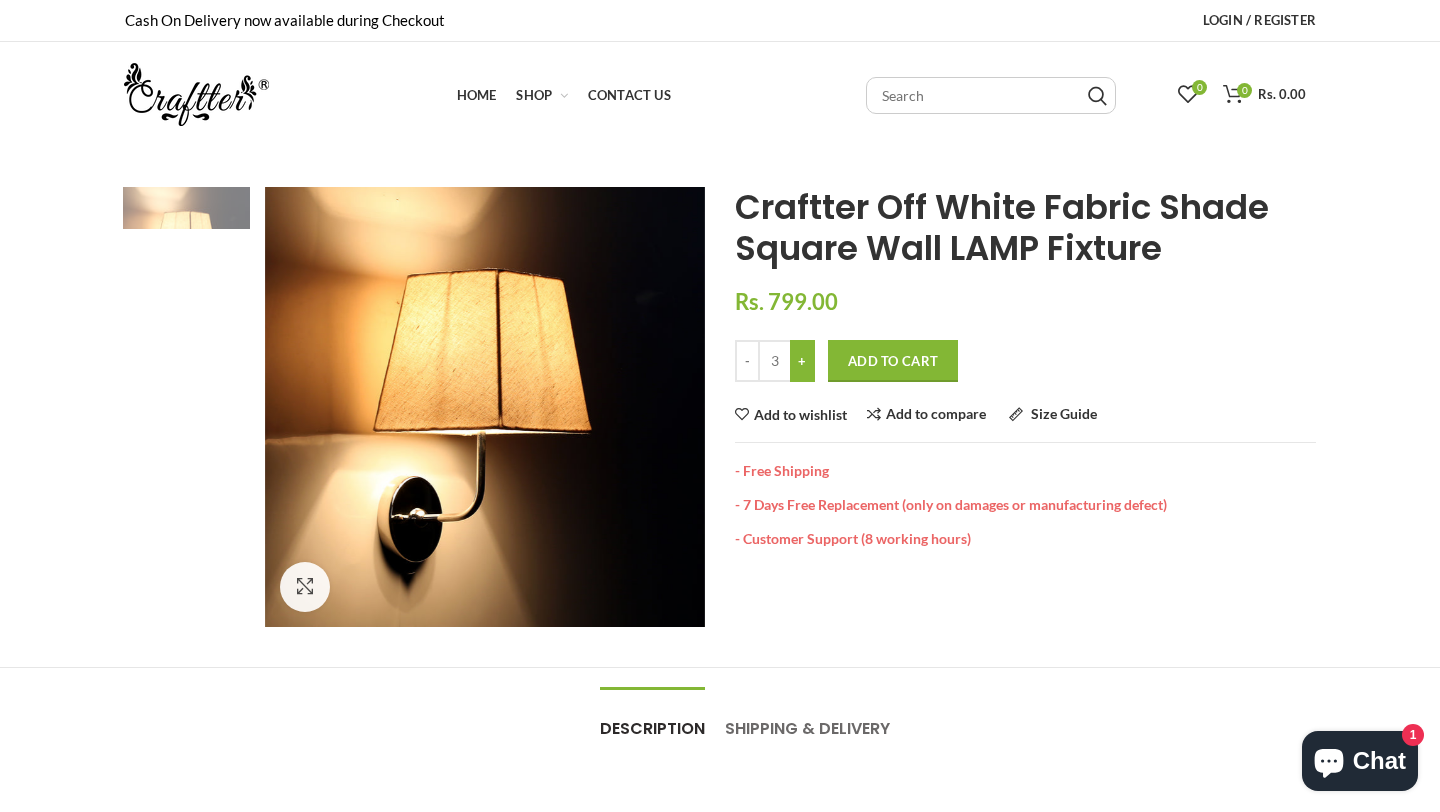 click on "+" at bounding box center [802, 361] 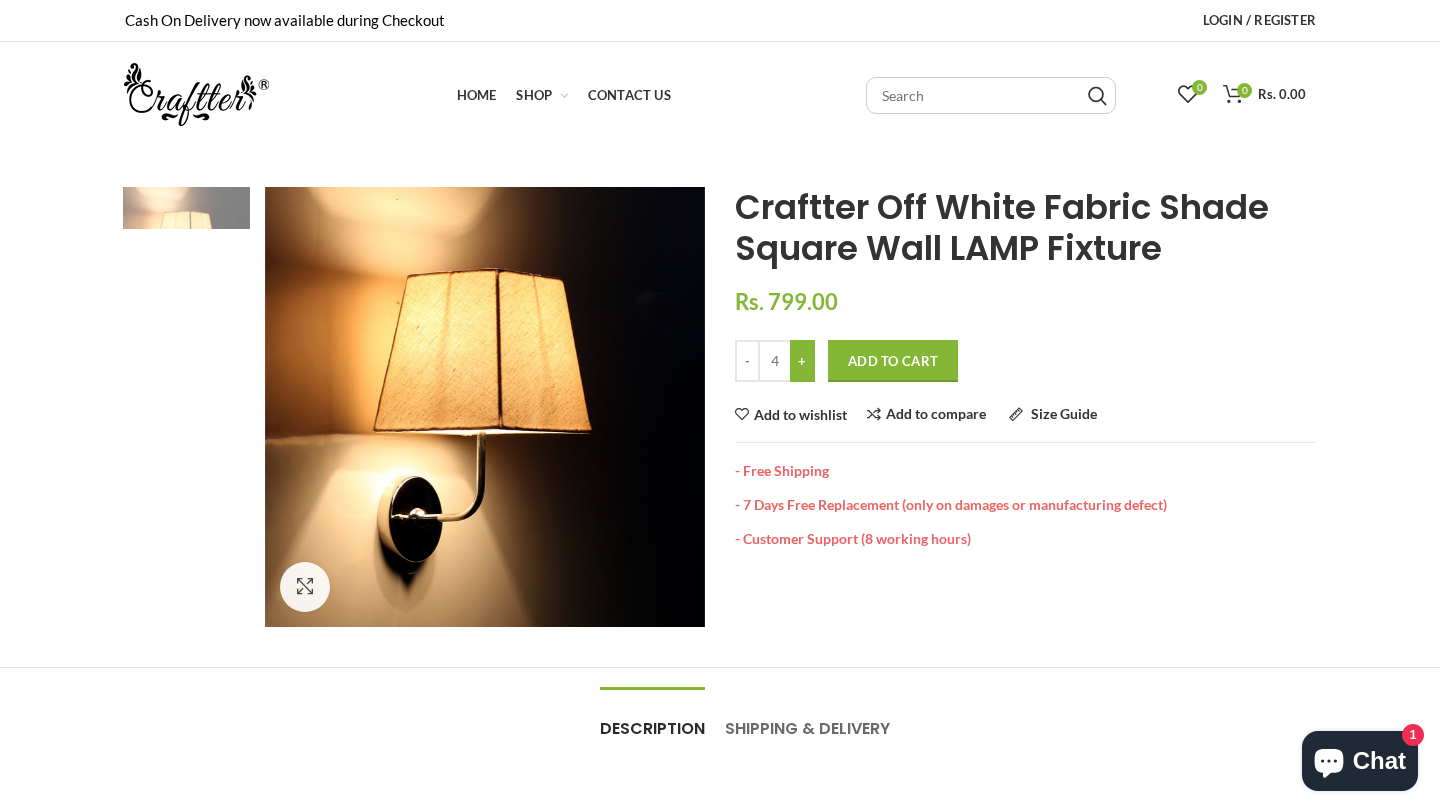 click on "+" at bounding box center (802, 361) 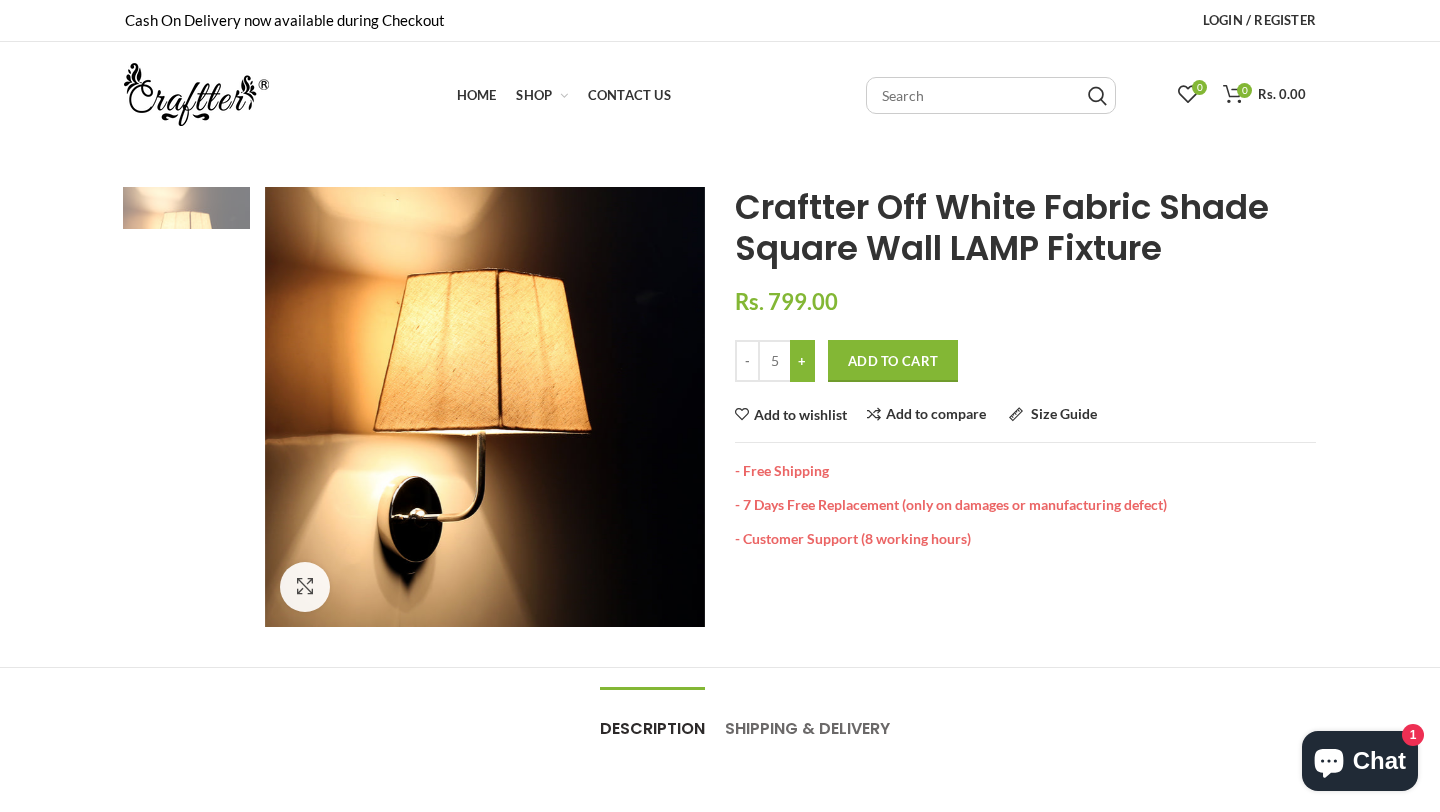 click on "+" at bounding box center [802, 361] 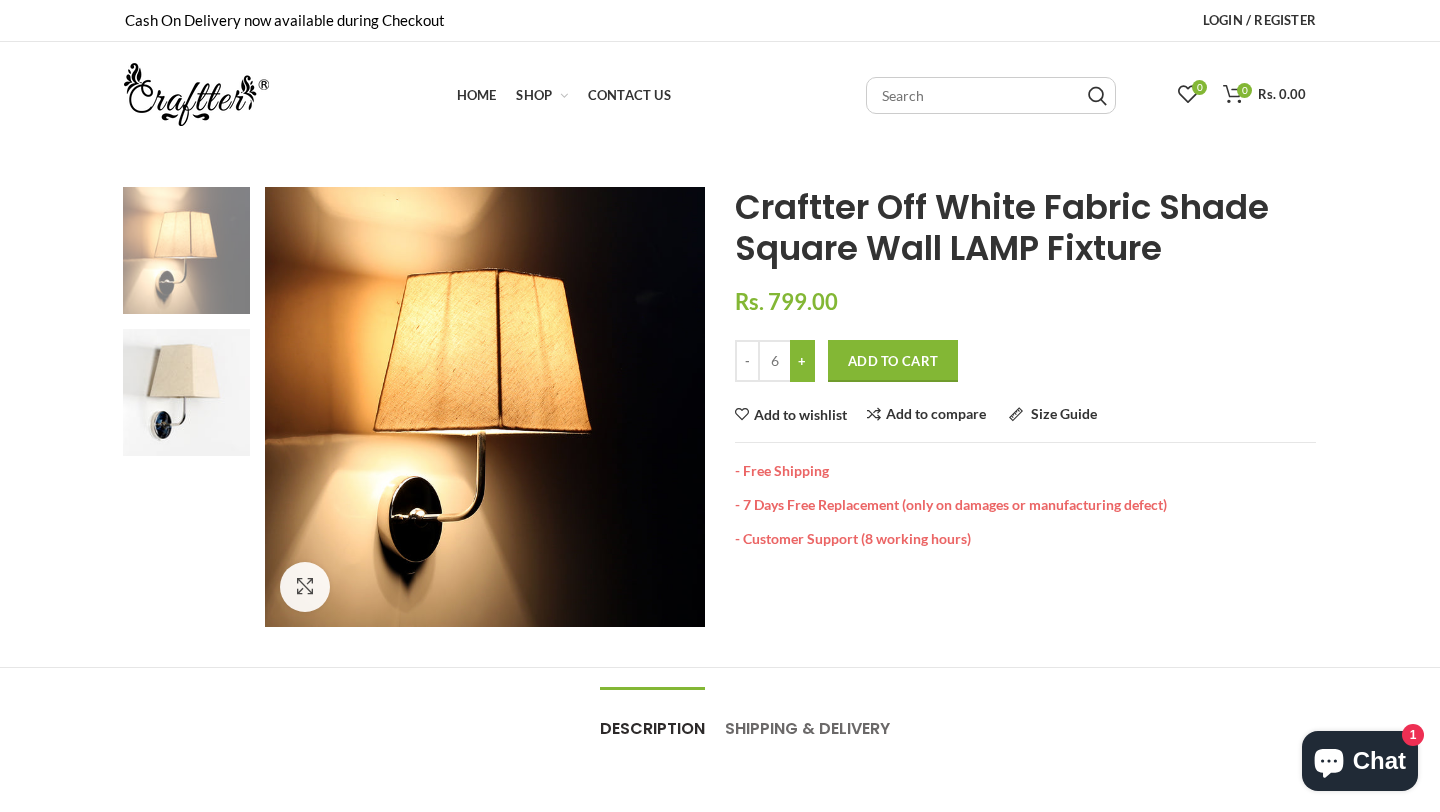 click on "+" at bounding box center (802, 361) 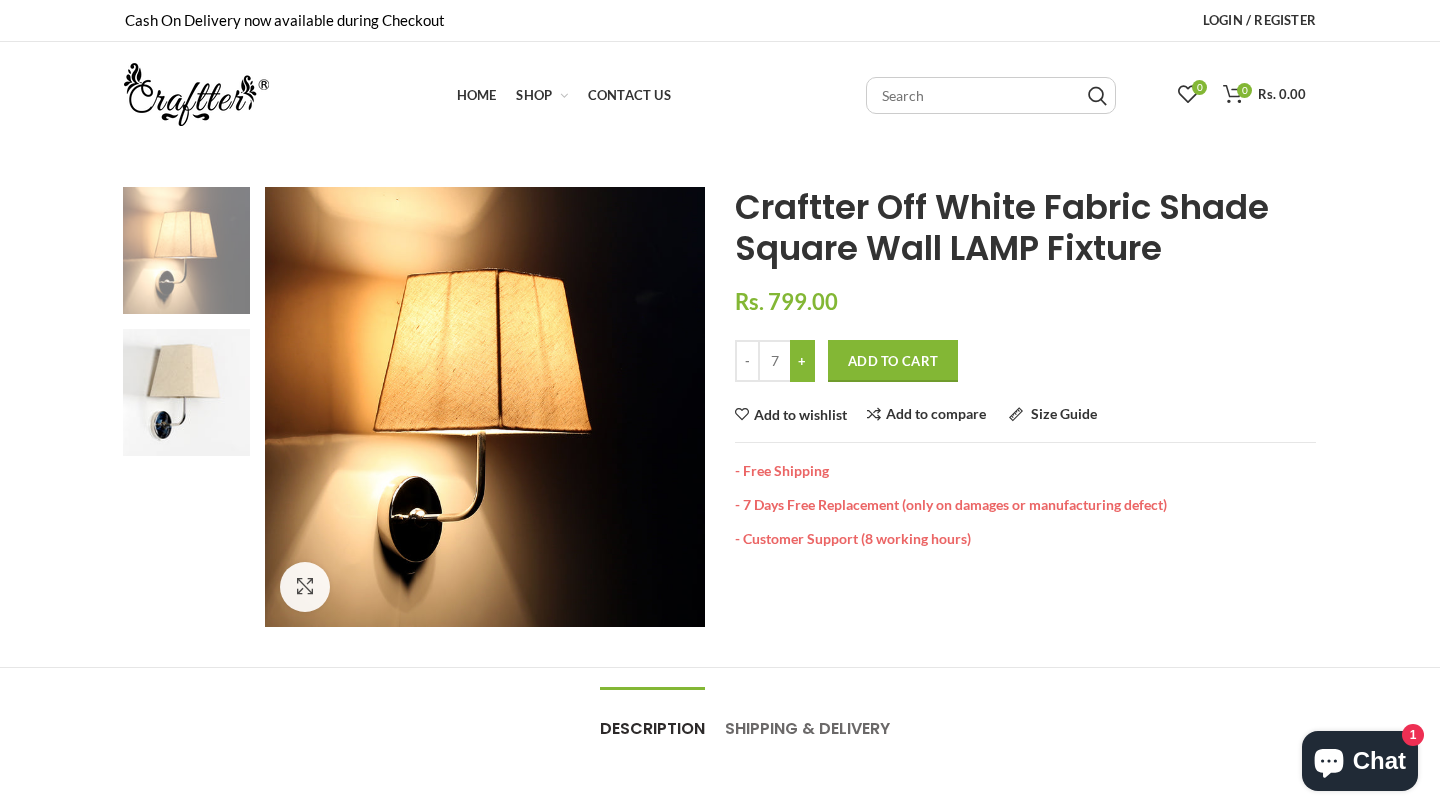 click on "+" at bounding box center [802, 361] 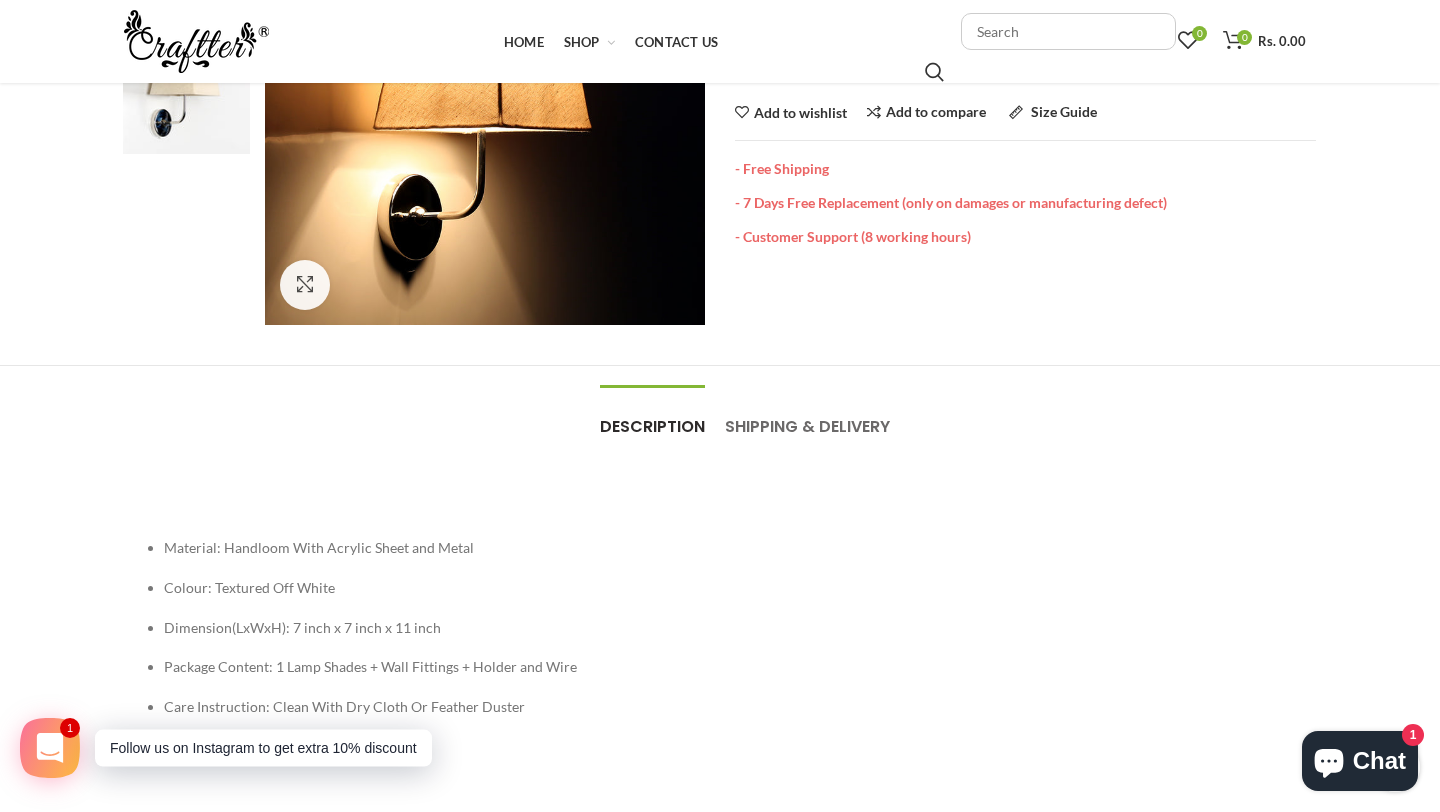 scroll, scrollTop: 0, scrollLeft: 0, axis: both 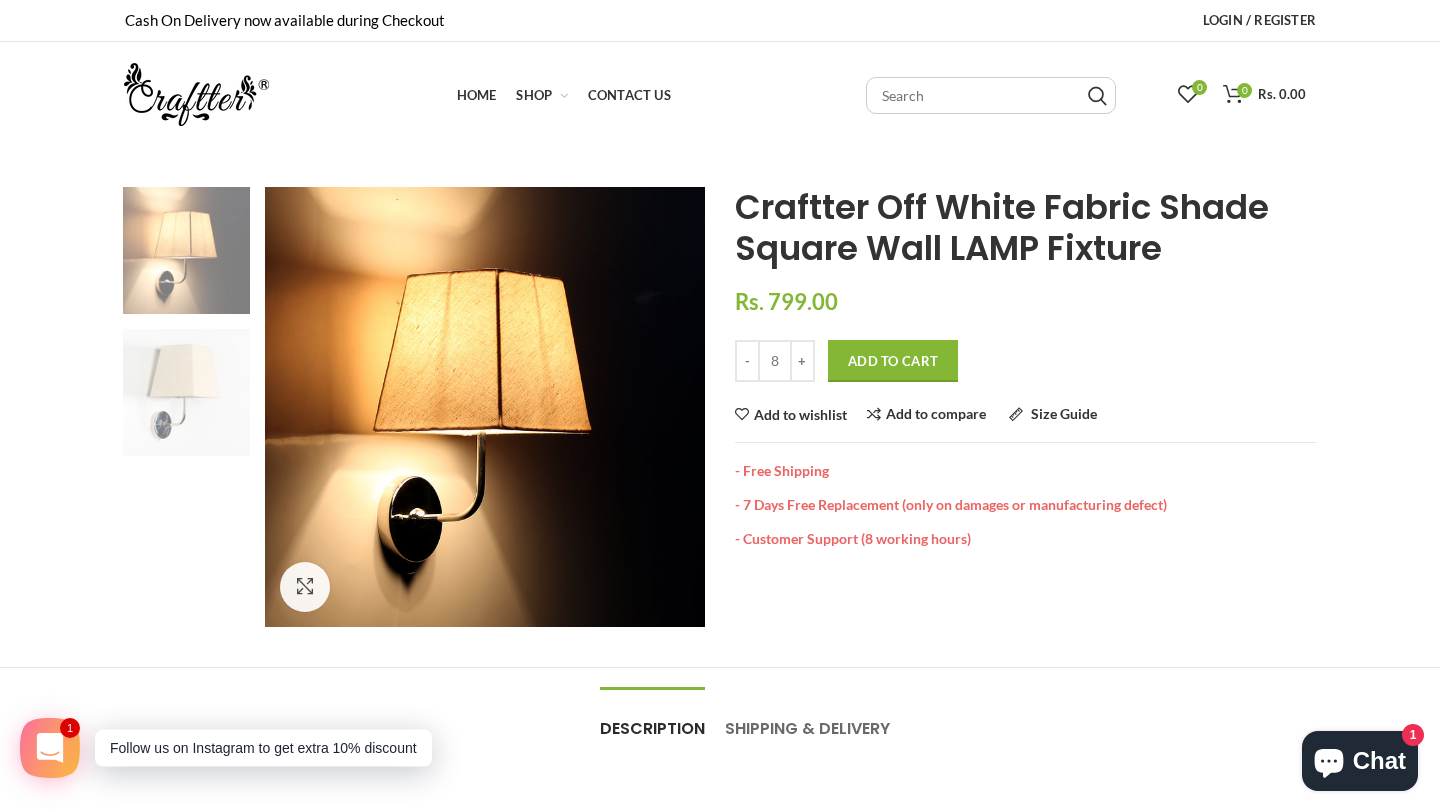 click at bounding box center [186, 392] 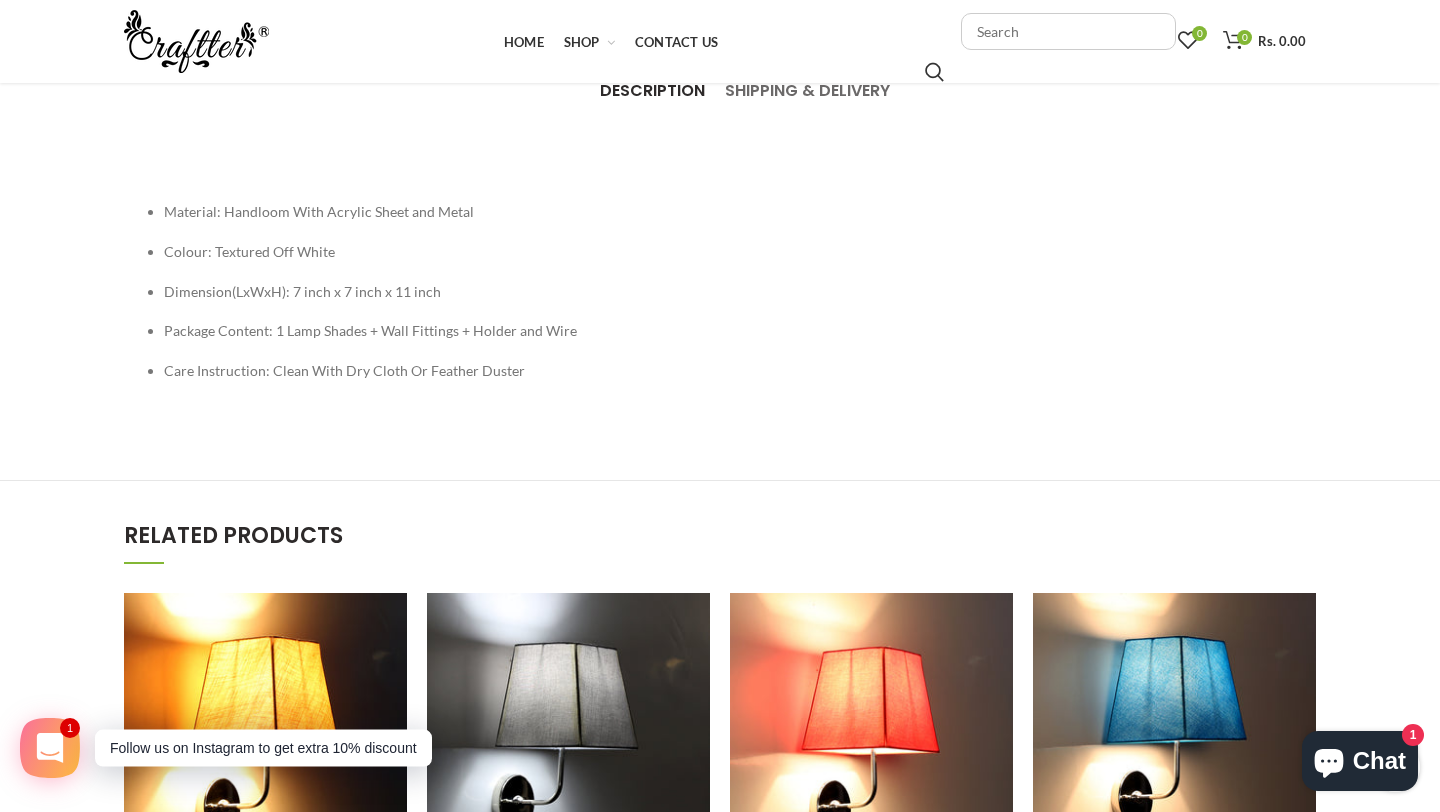 scroll, scrollTop: 646, scrollLeft: 0, axis: vertical 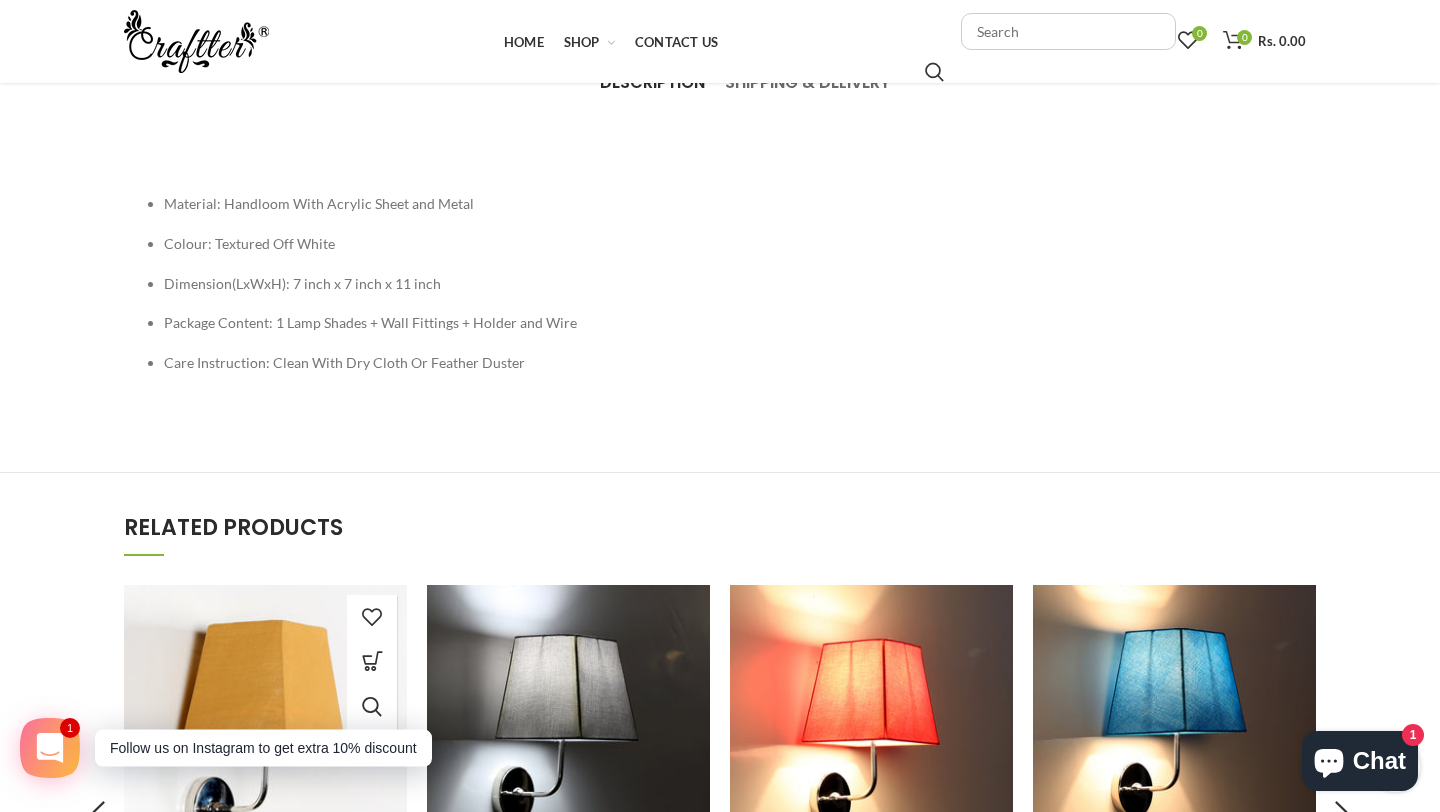 click at bounding box center (265, 726) 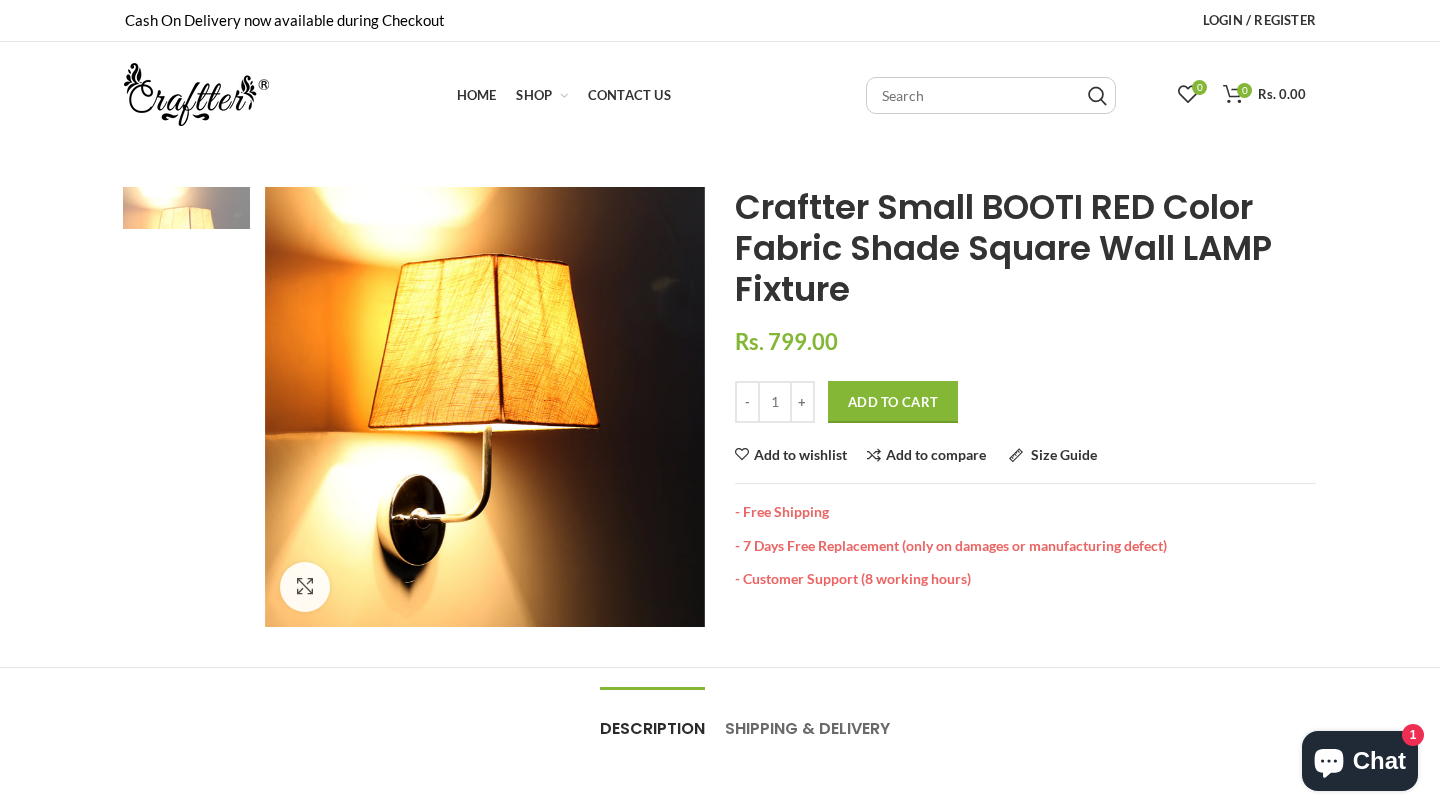 scroll, scrollTop: 0, scrollLeft: 0, axis: both 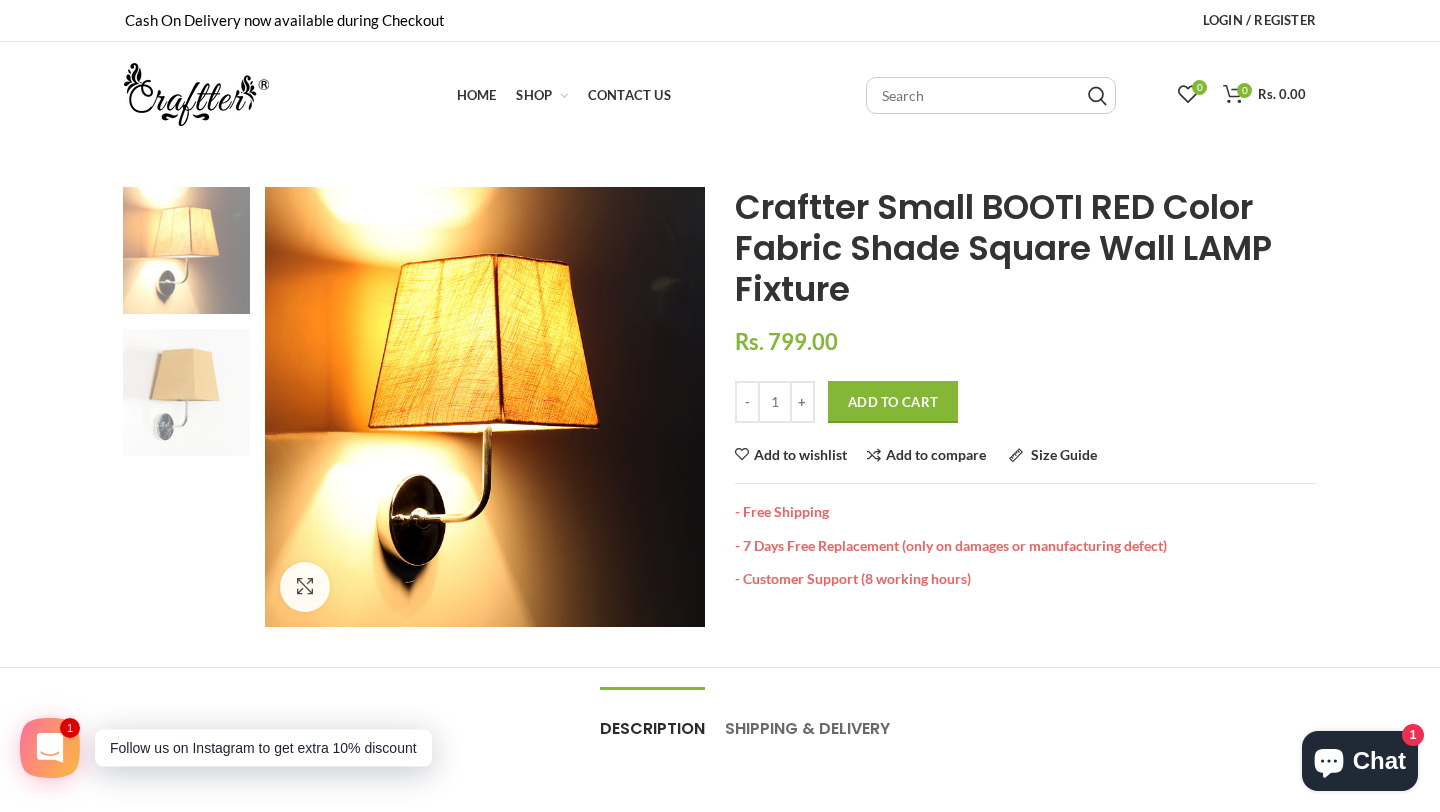 click at bounding box center (186, 392) 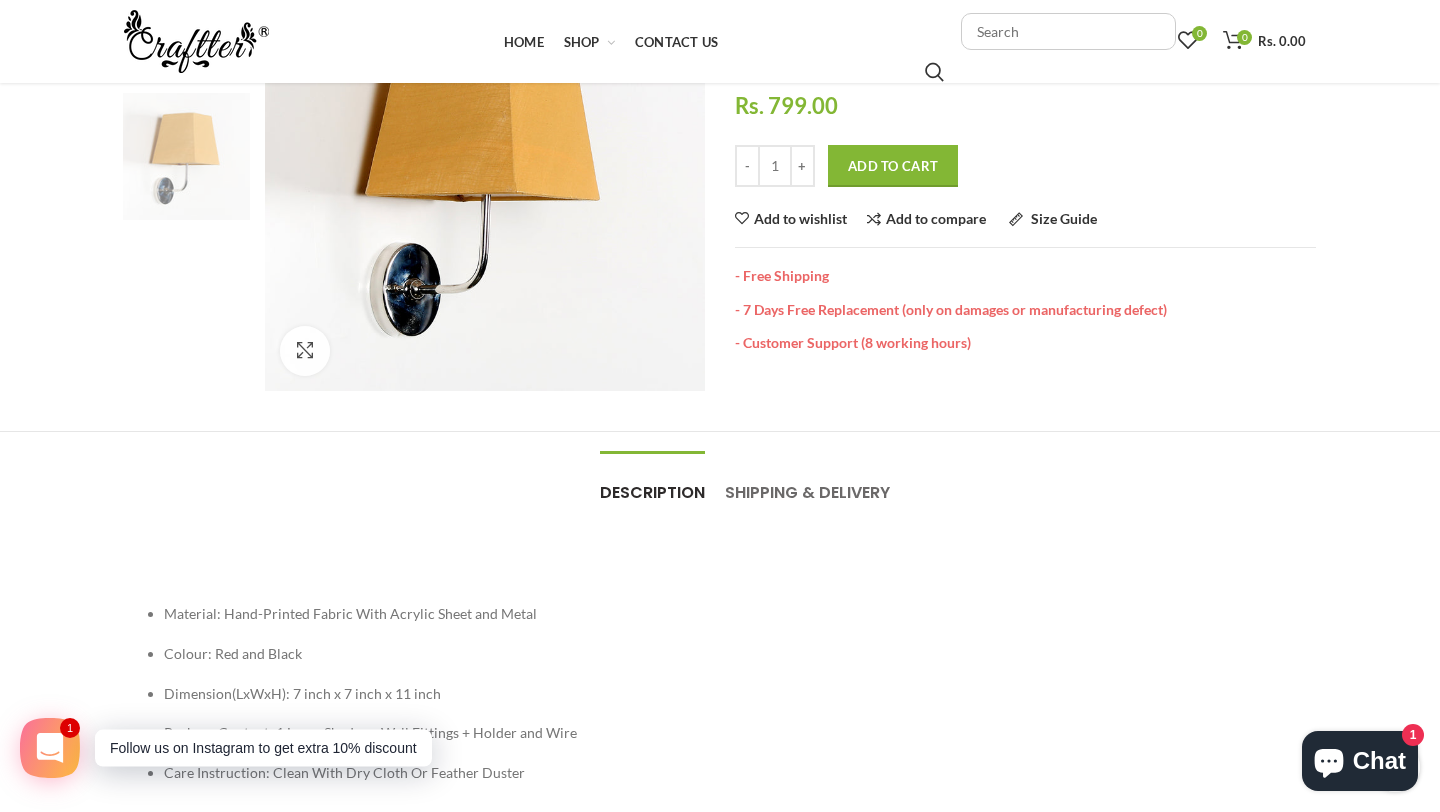scroll, scrollTop: 0, scrollLeft: 0, axis: both 